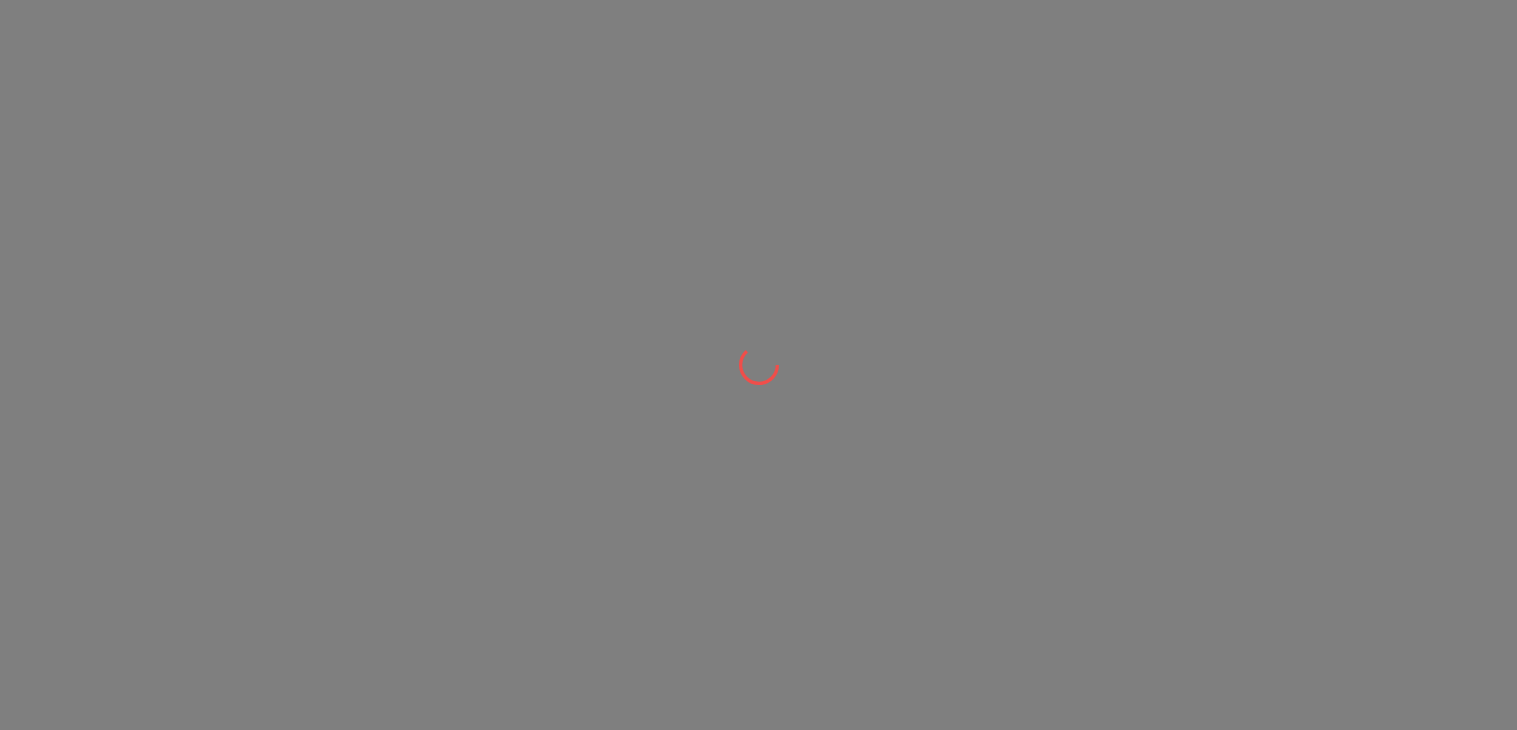 scroll, scrollTop: 0, scrollLeft: 0, axis: both 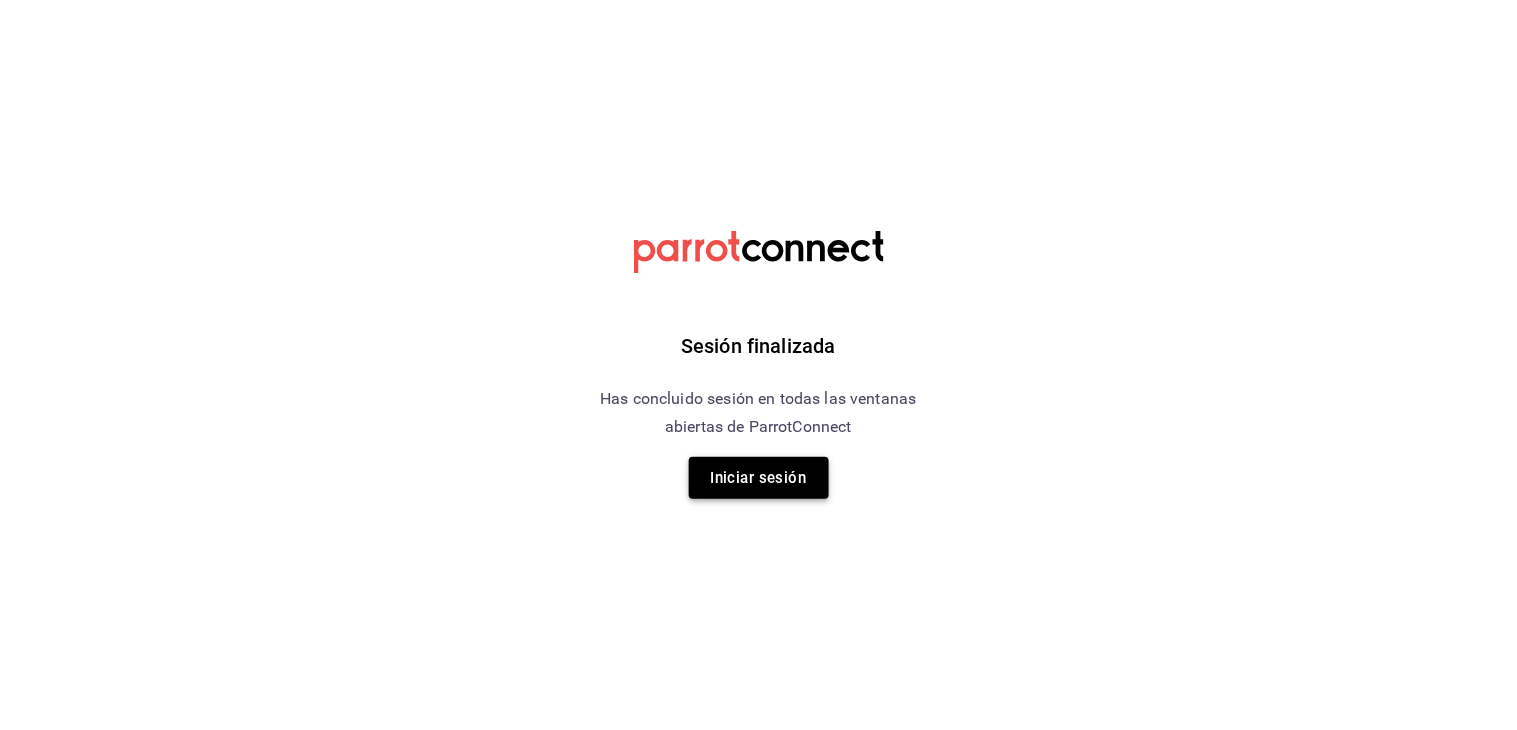 click on "Iniciar sesión" at bounding box center (759, 478) 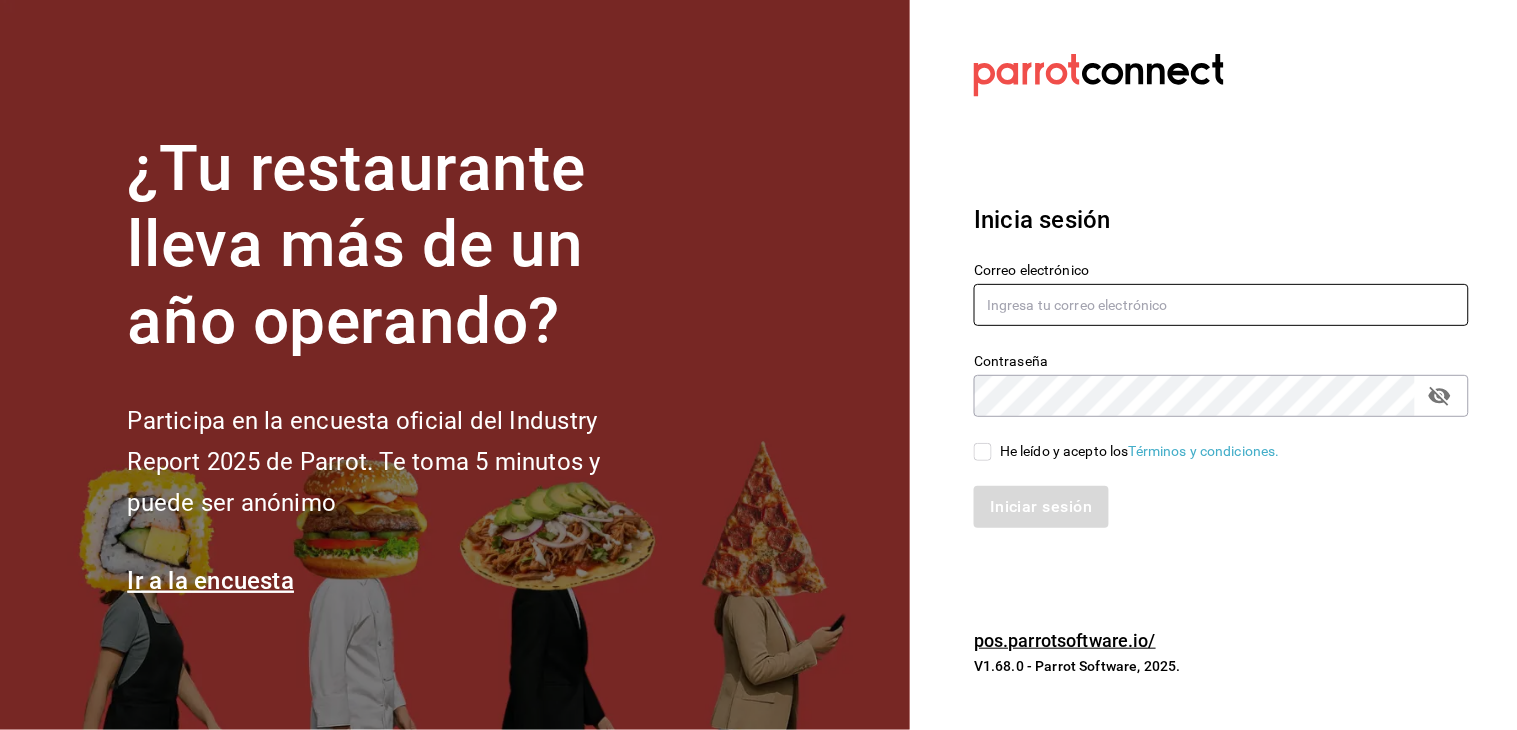 type on "[EMAIL]" 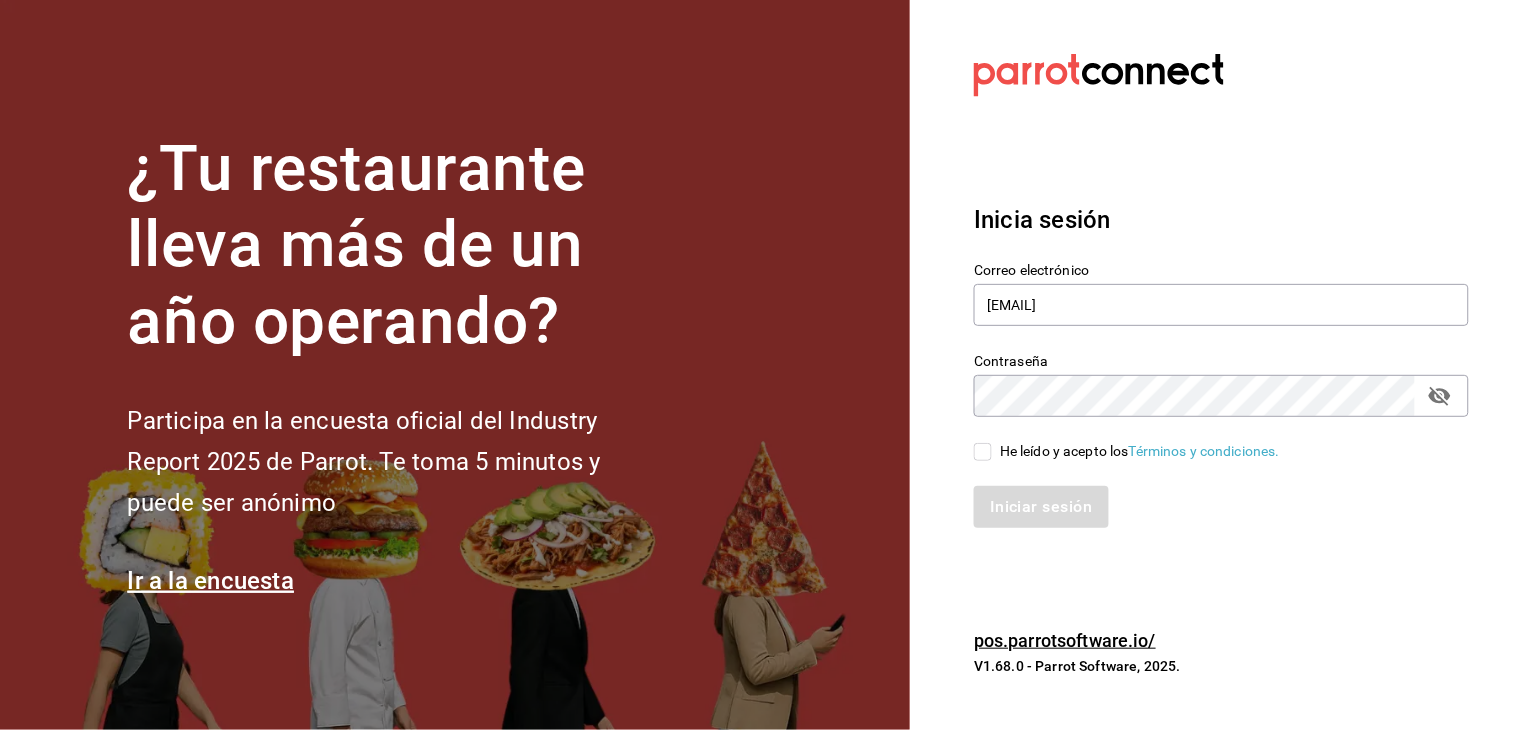 click on "He leído y acepto los  Términos y condiciones." at bounding box center (983, 452) 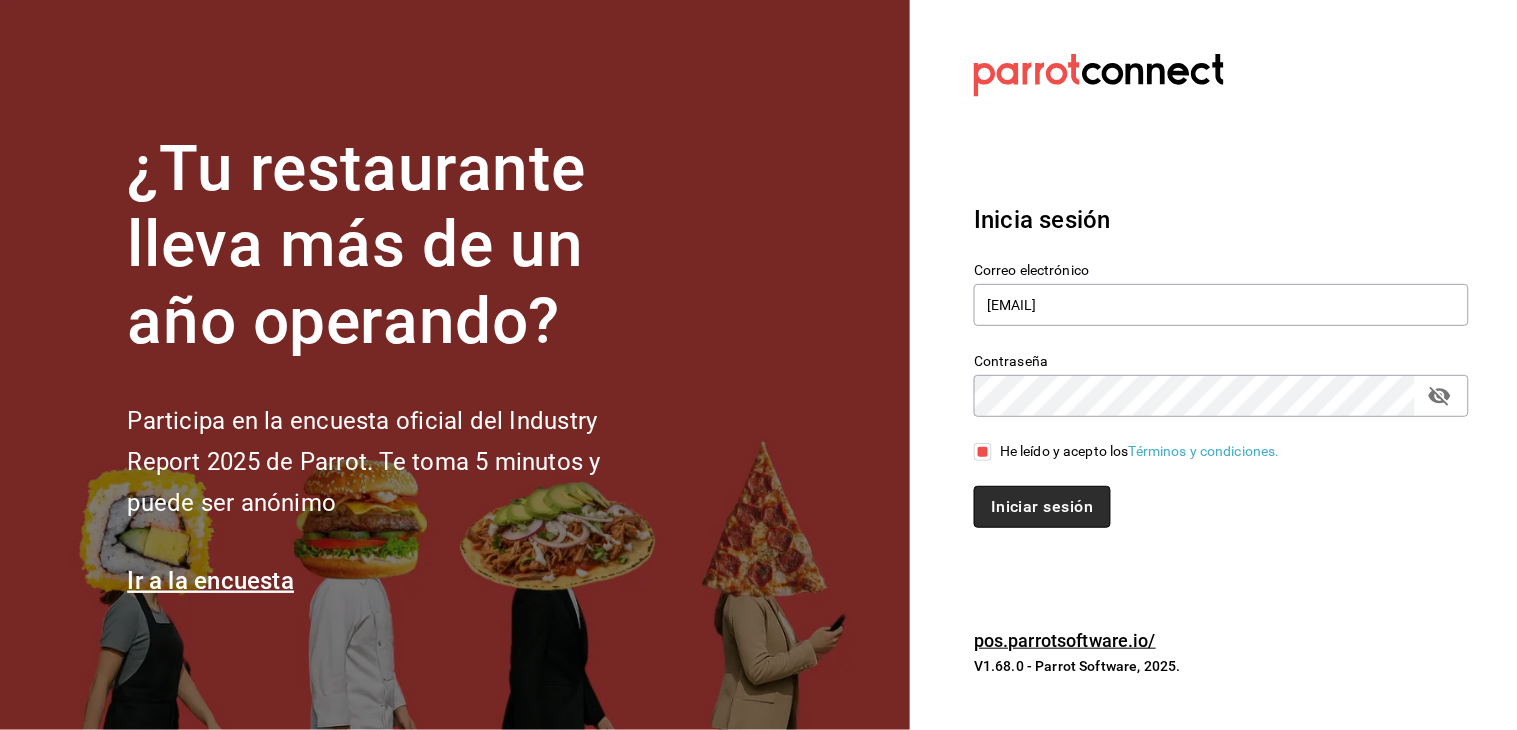 click on "Iniciar sesión" at bounding box center (1042, 507) 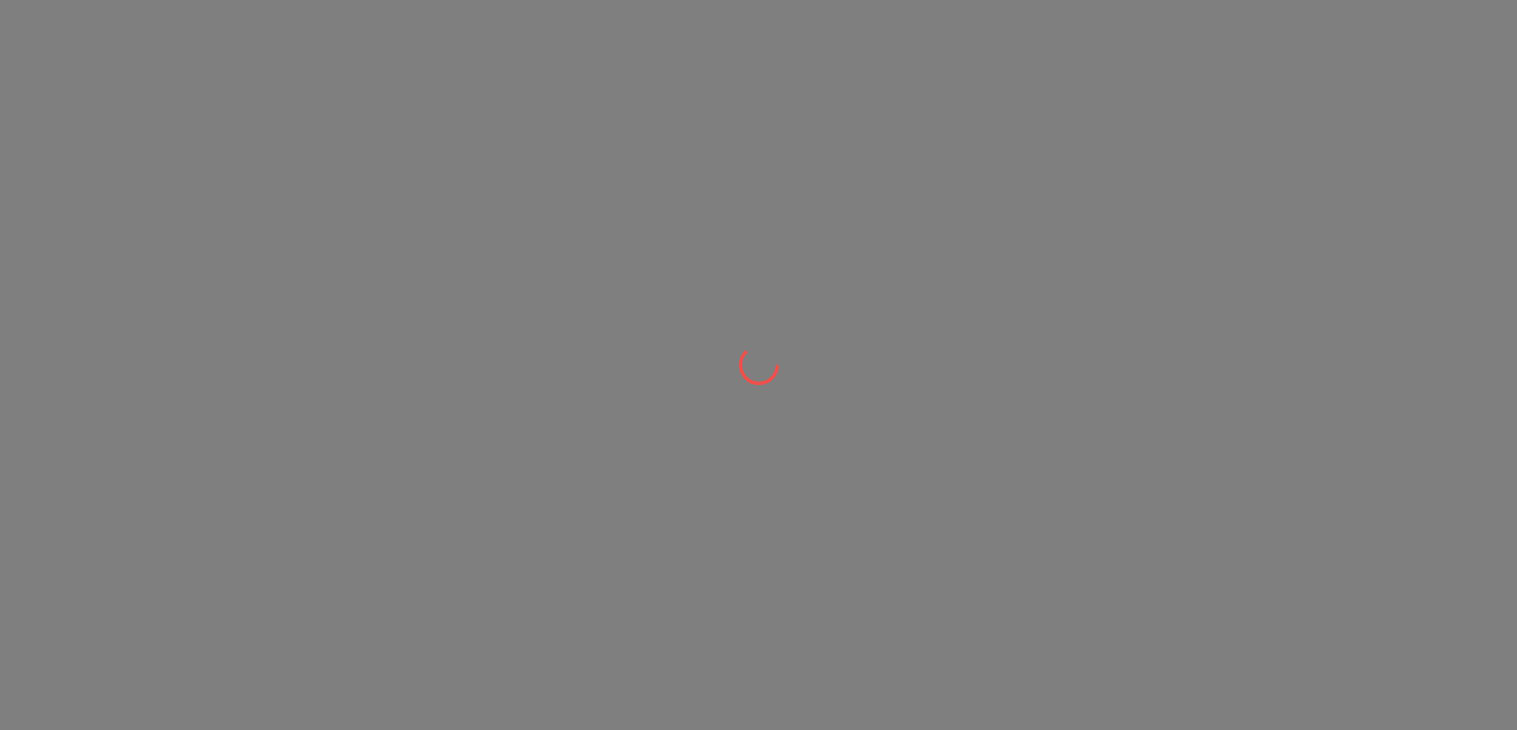 scroll, scrollTop: 0, scrollLeft: 0, axis: both 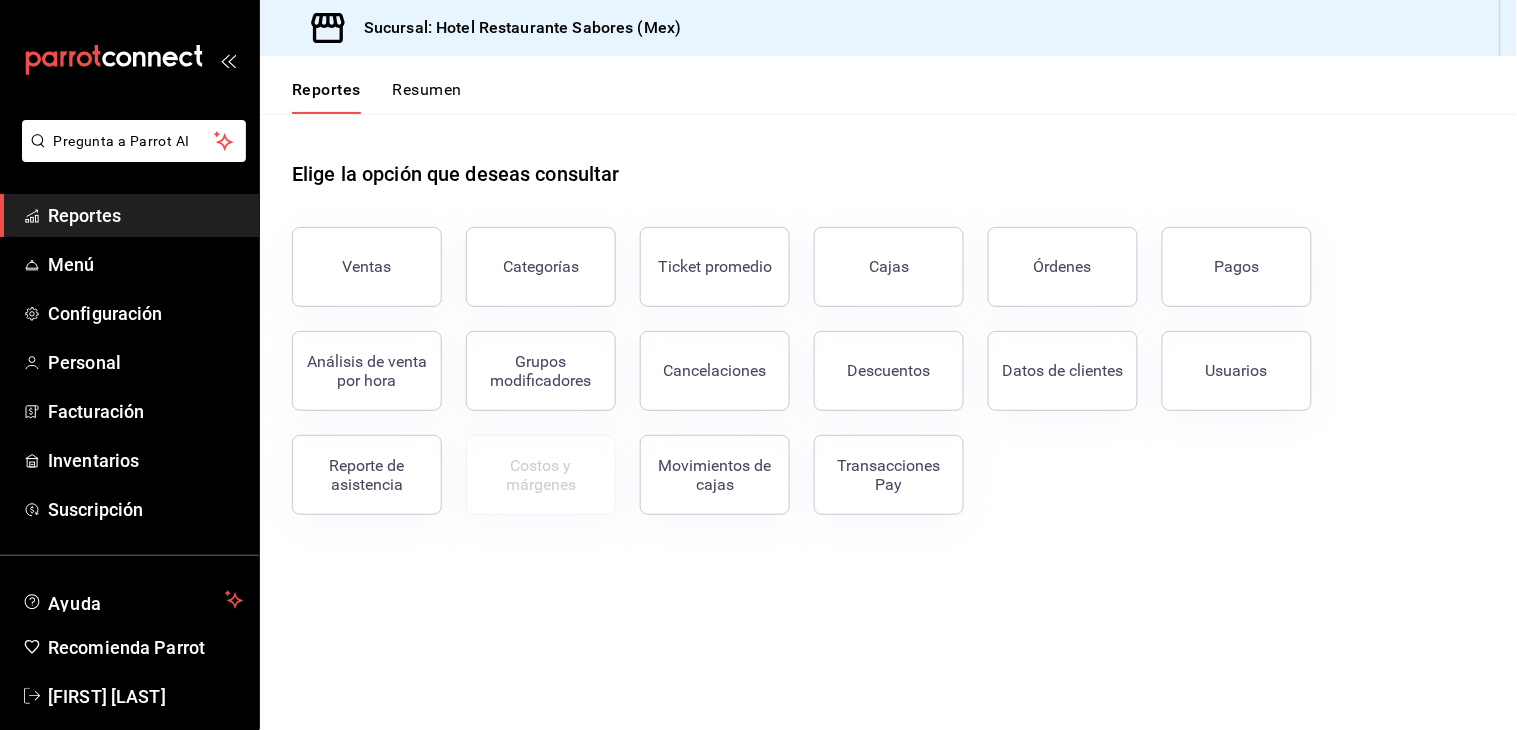 click on "Resumen" at bounding box center (427, 97) 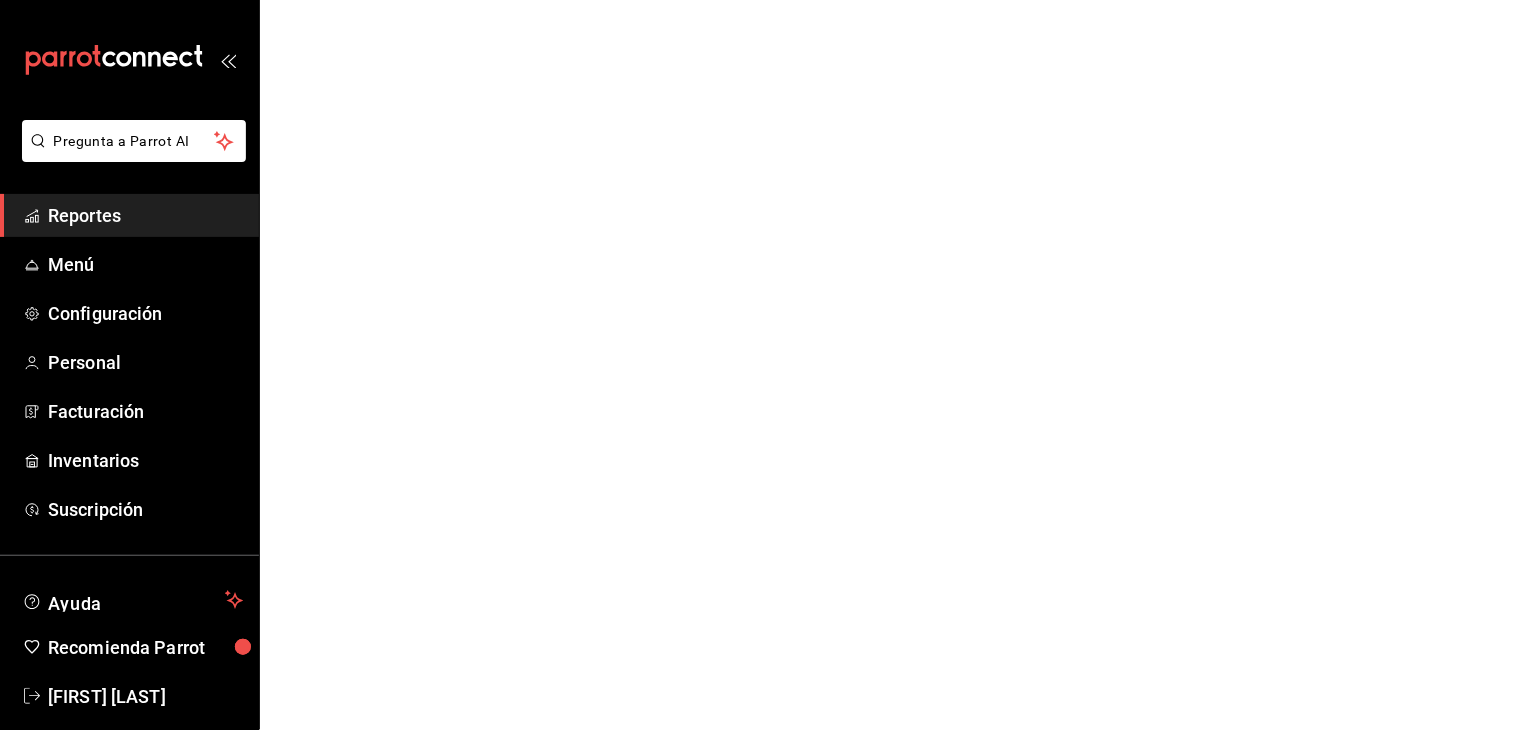 click on "Pregunta a Parrot AI Reportes Menú Configuración Personal Facturación Inventarios Suscripción Ayuda Recomienda Parrot [FIRST] [LAST] Sugerir nueva función Pregunta a Parrot AI Reportes Menú Configuración Personal Facturación Inventarios Suscripción Ayuda Recomienda Parrot [FIRST] [LAST] Sugerir nueva función GANA 1 MES GRATIS EN TU SUSCRIPCIÓN AQUÍ ¿Recuerdas cómo empezó tu restaurante? Hoy puedes ayudar a un colega a tener el mismo cambio que tú viviste. Recomienda Parrot directamente desde tu Portal Administrador. Es fácil y rápido. 🎁 Por cada restaurante que se una, ganas 1 mes gratis. Visitar centro de ayuda [PHONE] [EMAIL] Visitar centro de ayuda [PHONE] [EMAIL]" at bounding box center (758, 0) 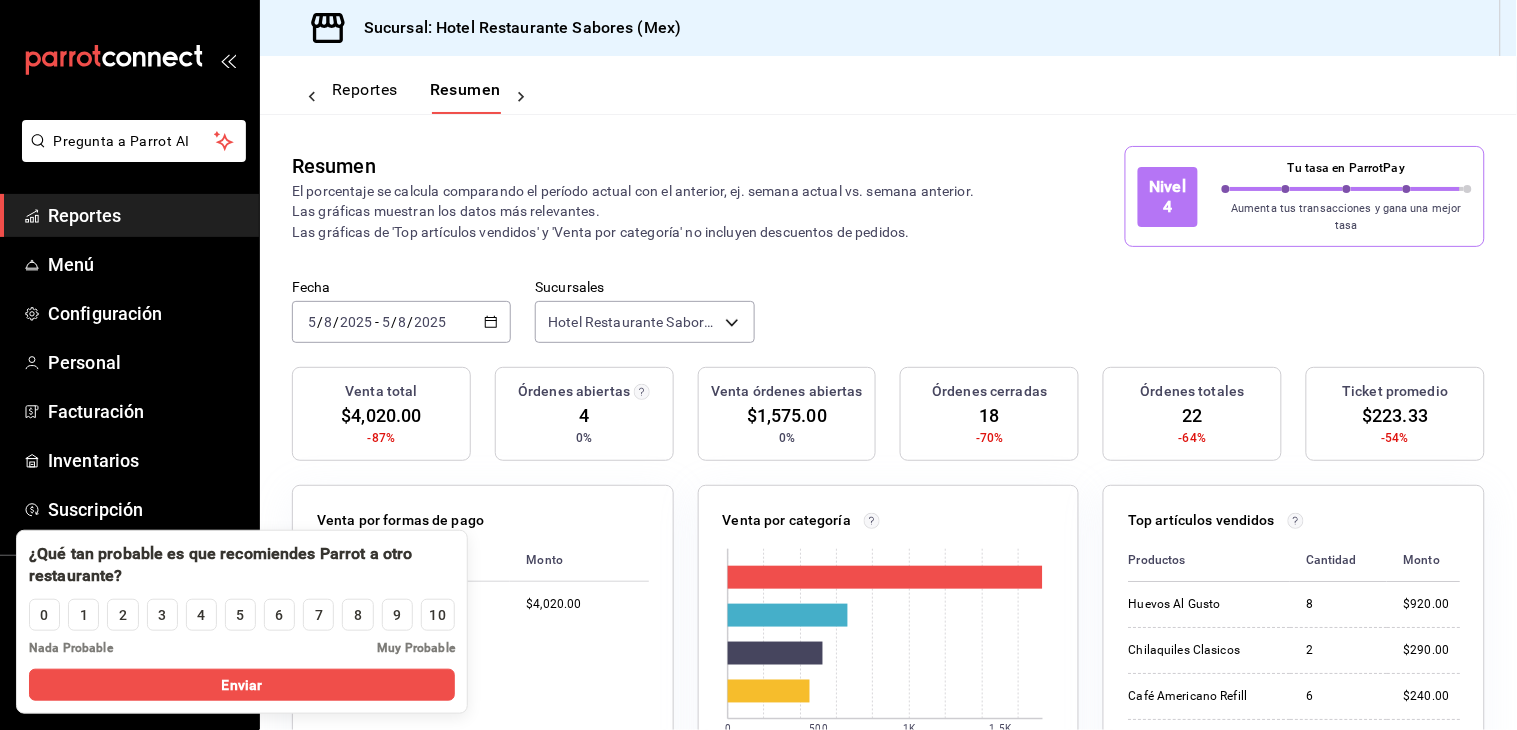 click on "Venta por formas de pago Forma de pago Monto Pay $4,020.00" at bounding box center [471, 683] 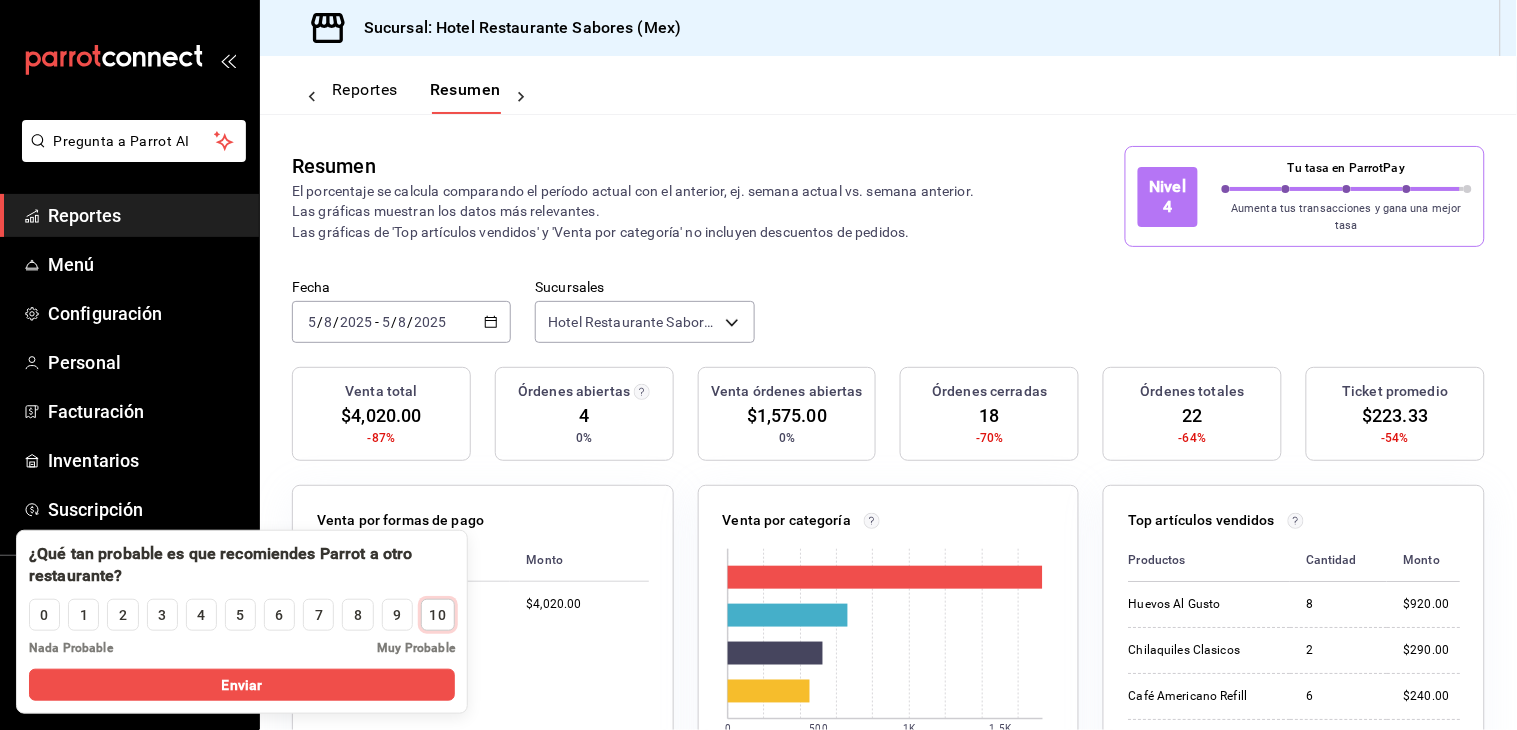 click on "10" at bounding box center (438, 615) 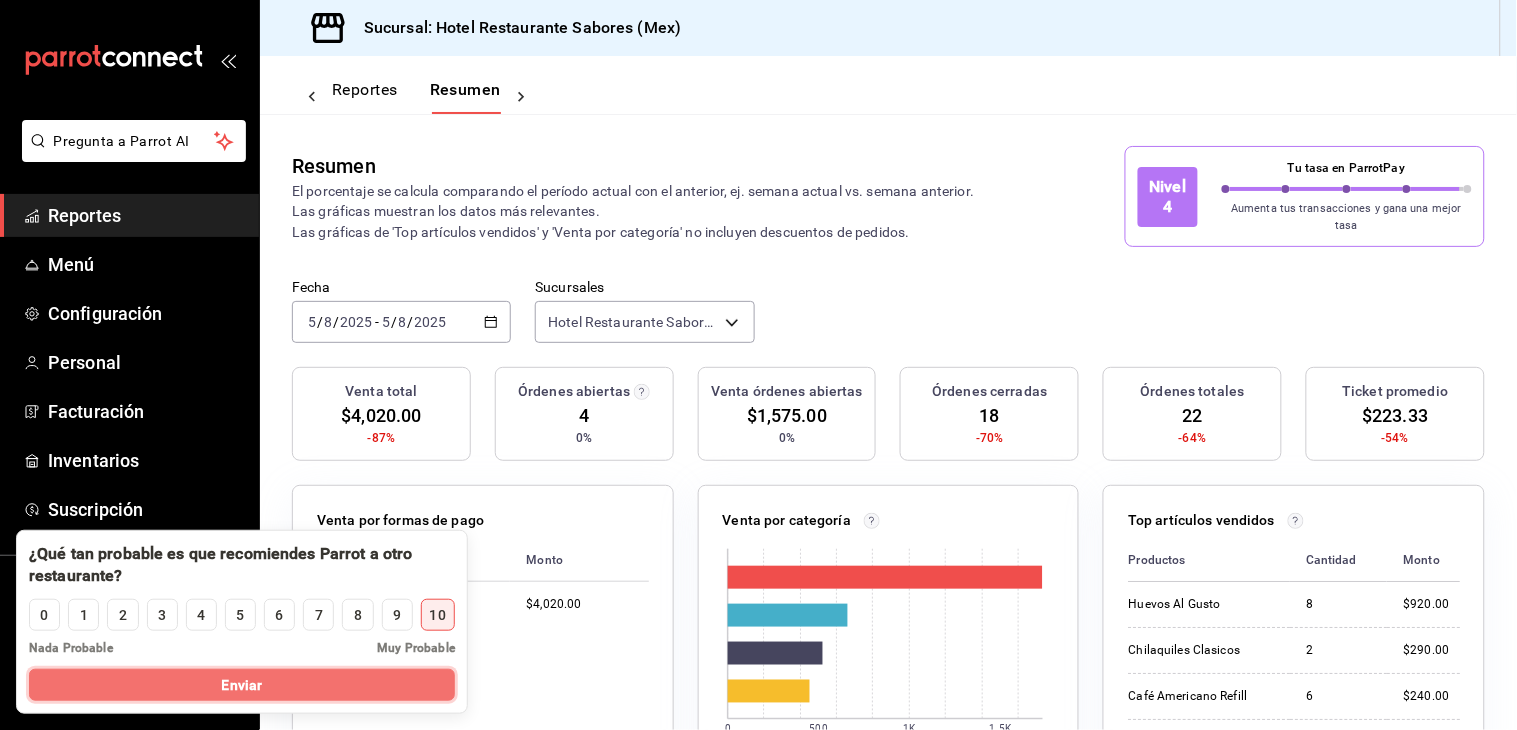 click on "Enviar" at bounding box center (242, 685) 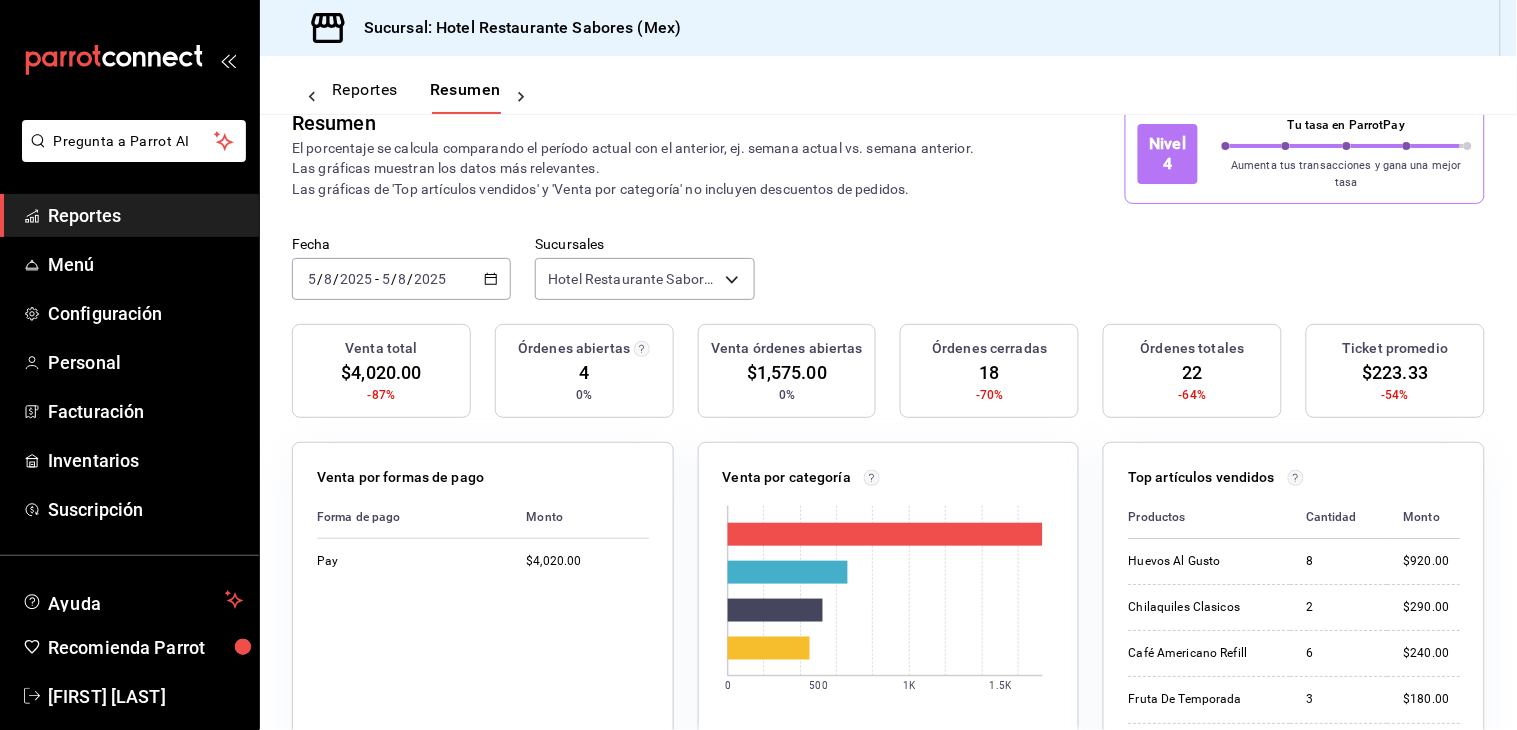 scroll, scrollTop: 0, scrollLeft: 0, axis: both 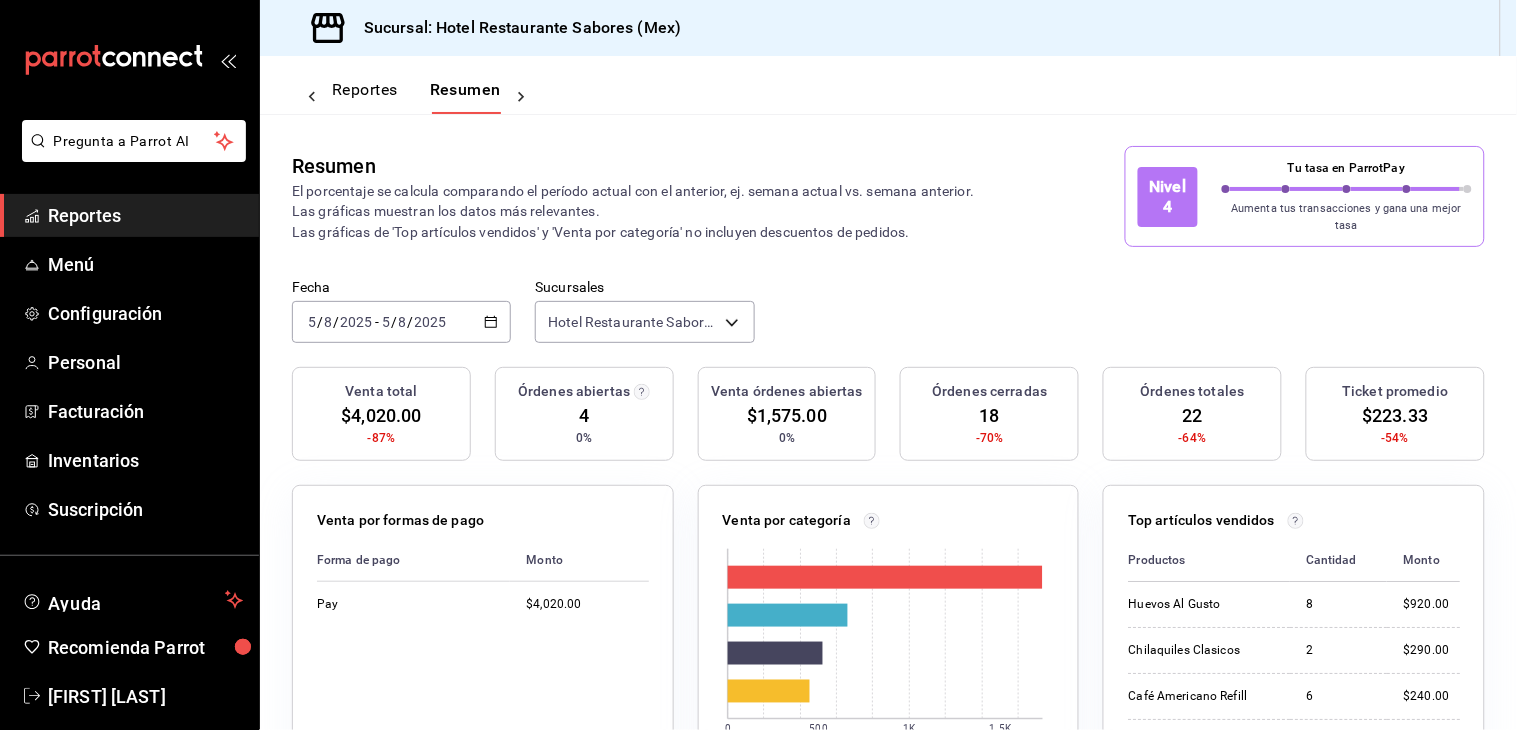 click on "2025-08-05 5 / 8 / 2025 - 2025-08-05 5 / 8 / 2025" at bounding box center (401, 322) 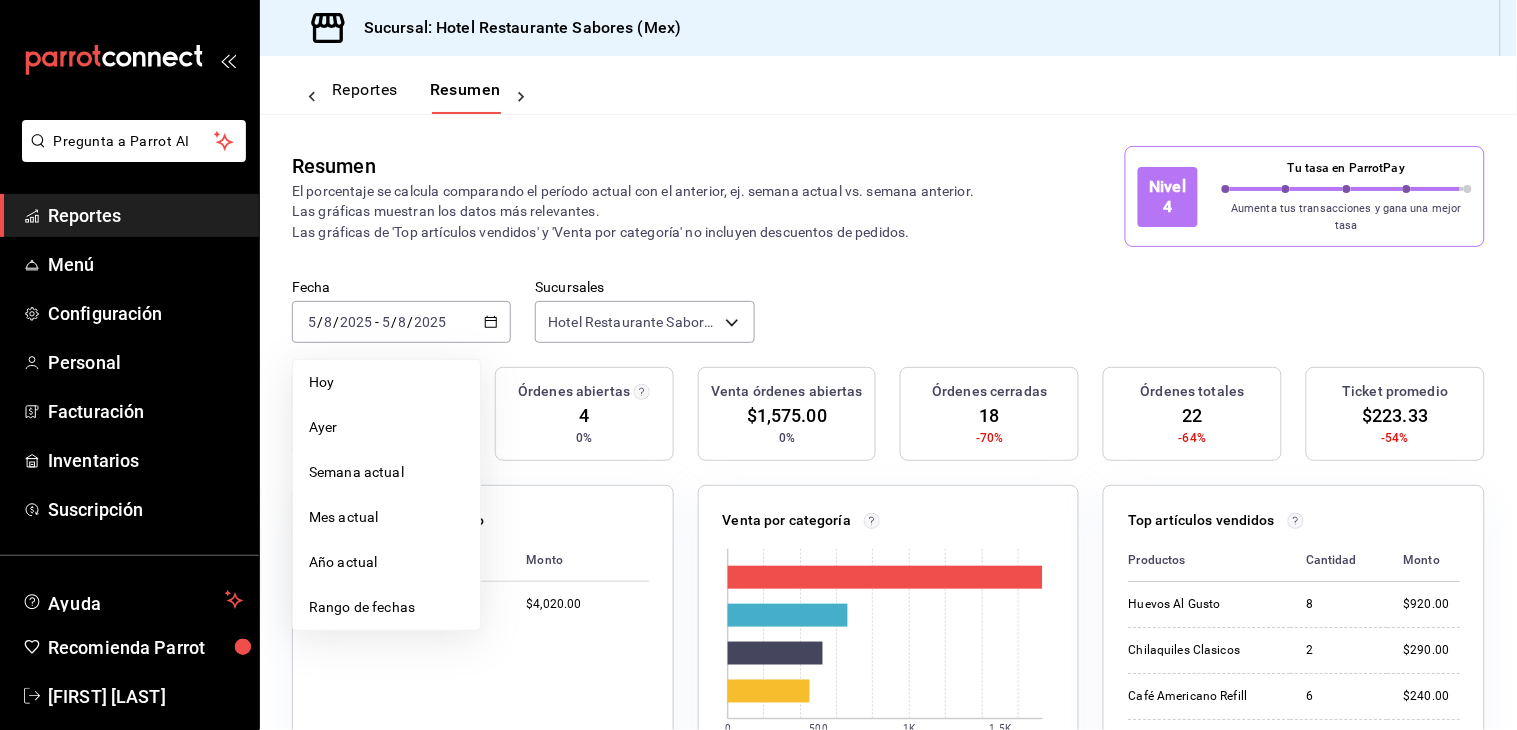 click on "Fecha 2025-08-05 5 / 8 / 2025 - 2025-08-05 5 / 8 / 2025 Hoy Ayer Semana actual Mes actual Año actual Rango de fechas Sucursales Hotel Restaurante Sabores (Mex) [object Object]" at bounding box center [888, 323] 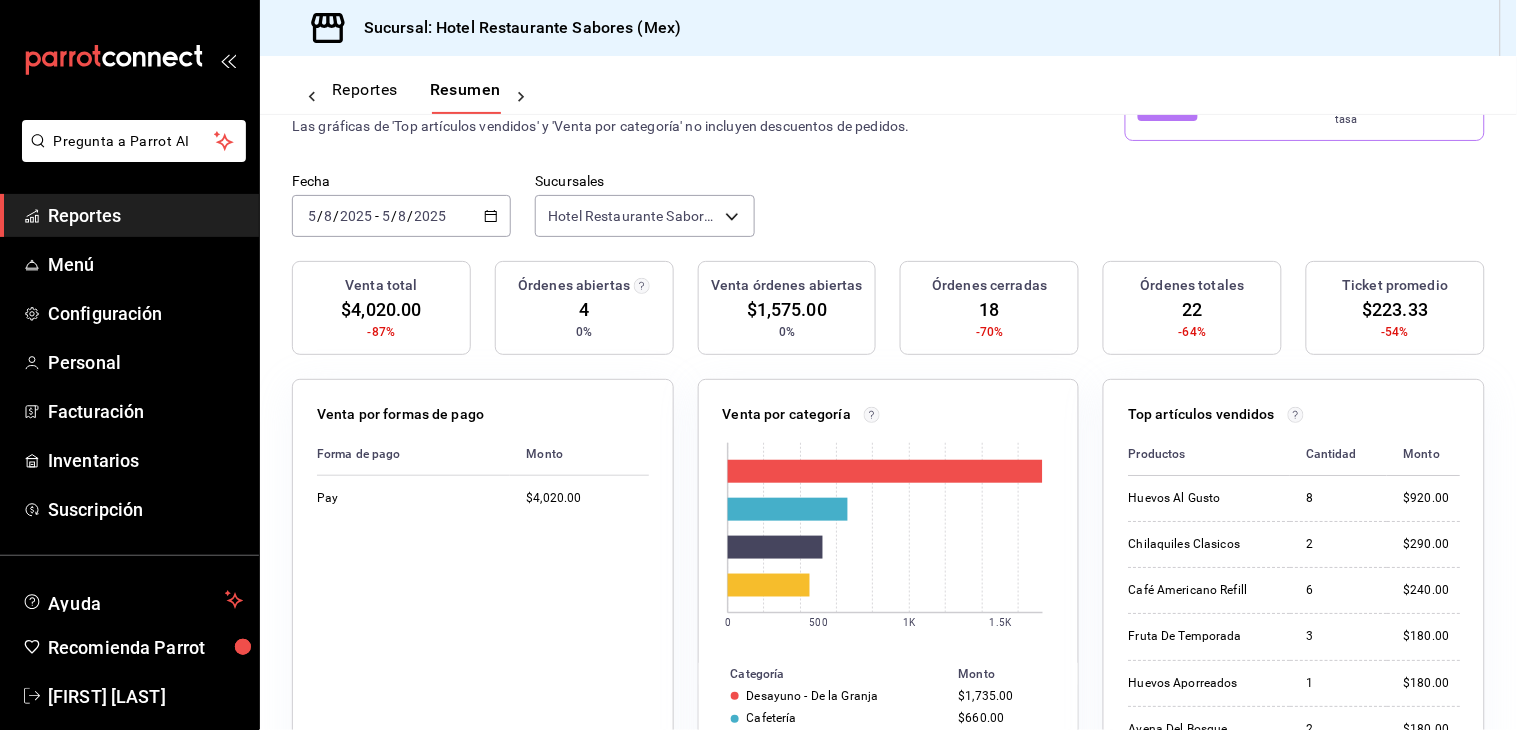 scroll, scrollTop: 0, scrollLeft: 0, axis: both 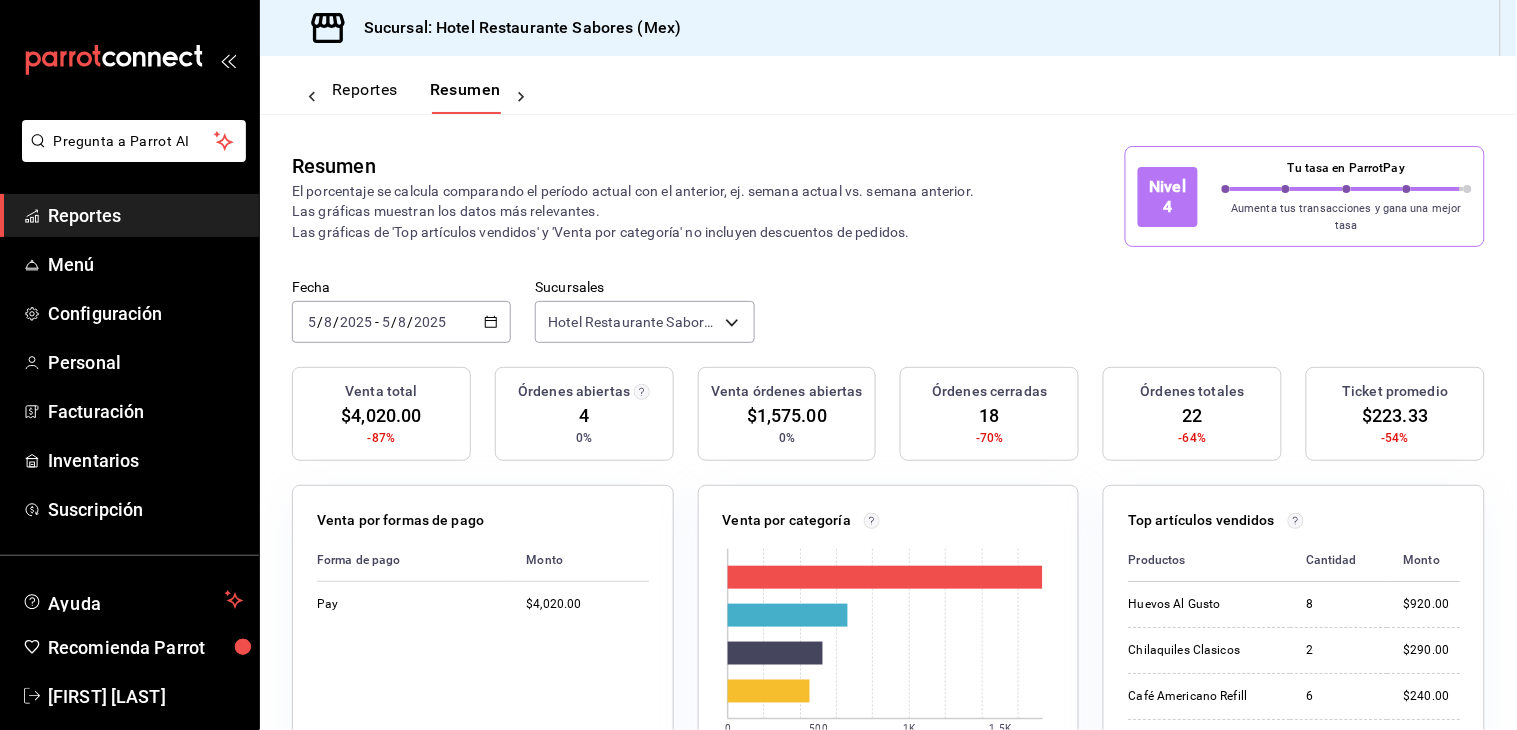 click on "Reportes" at bounding box center [365, 97] 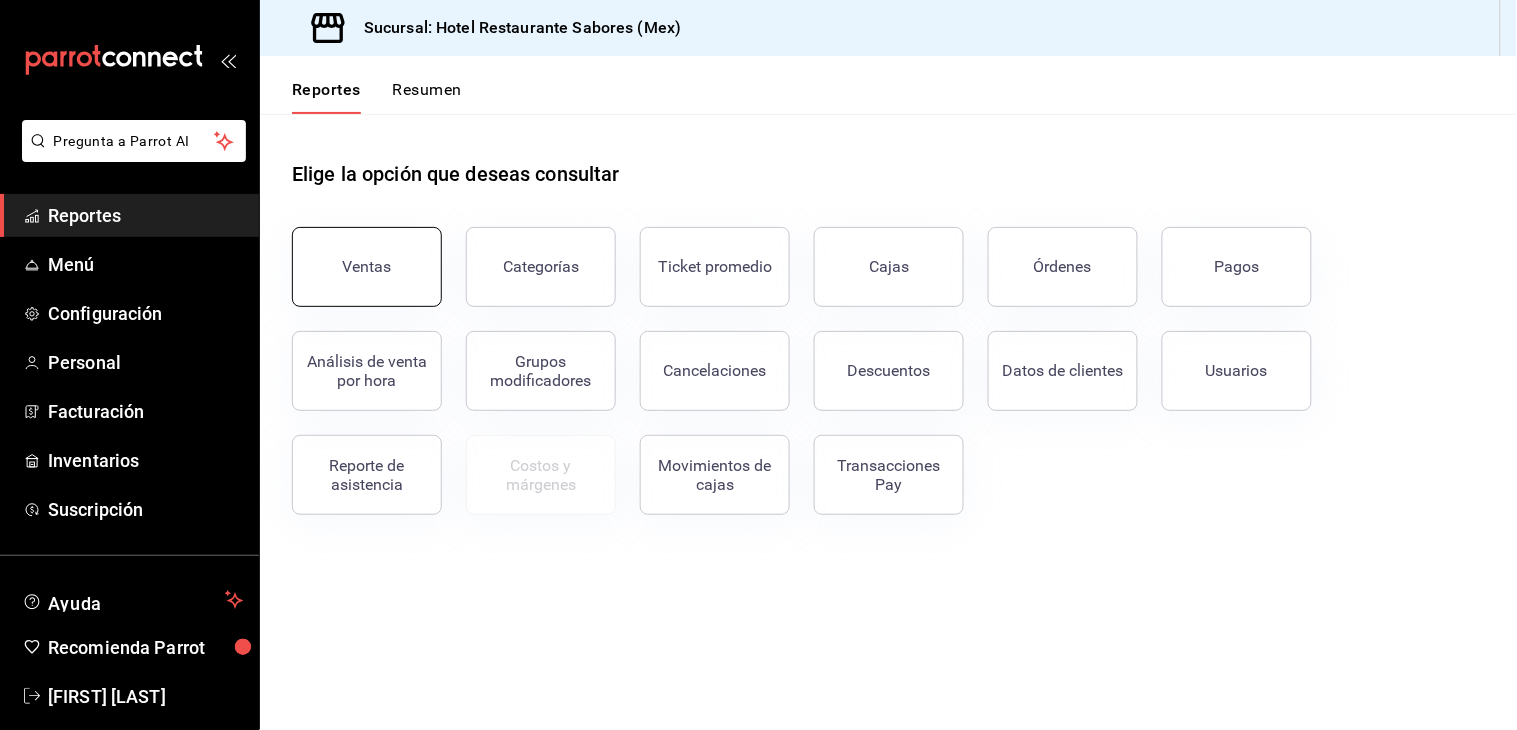 click on "Ventas" at bounding box center [367, 266] 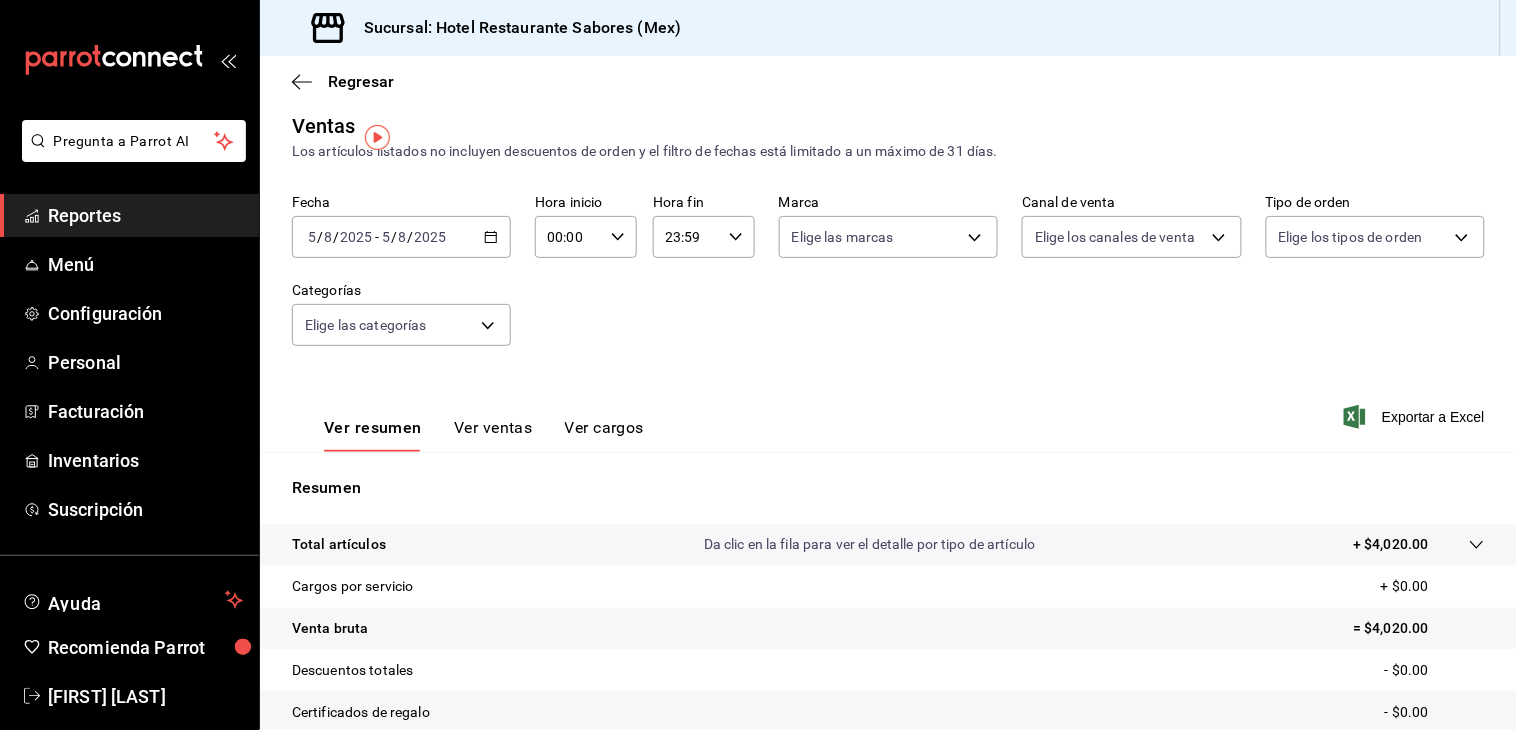 scroll, scrollTop: 0, scrollLeft: 0, axis: both 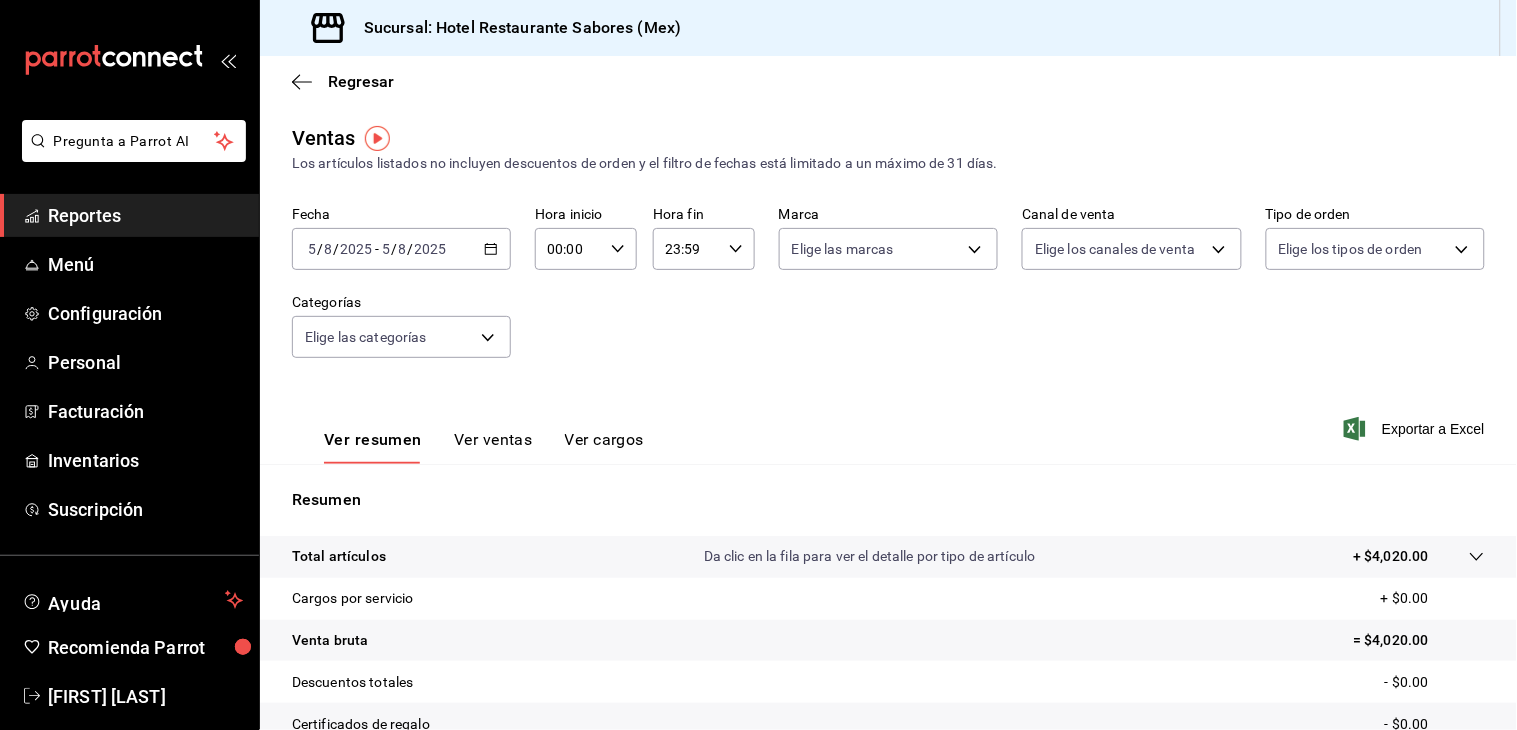 click on "2025-08-05 5 / 8 / 2025 - 2025-08-05 5 / 8 / 2025" at bounding box center (401, 249) 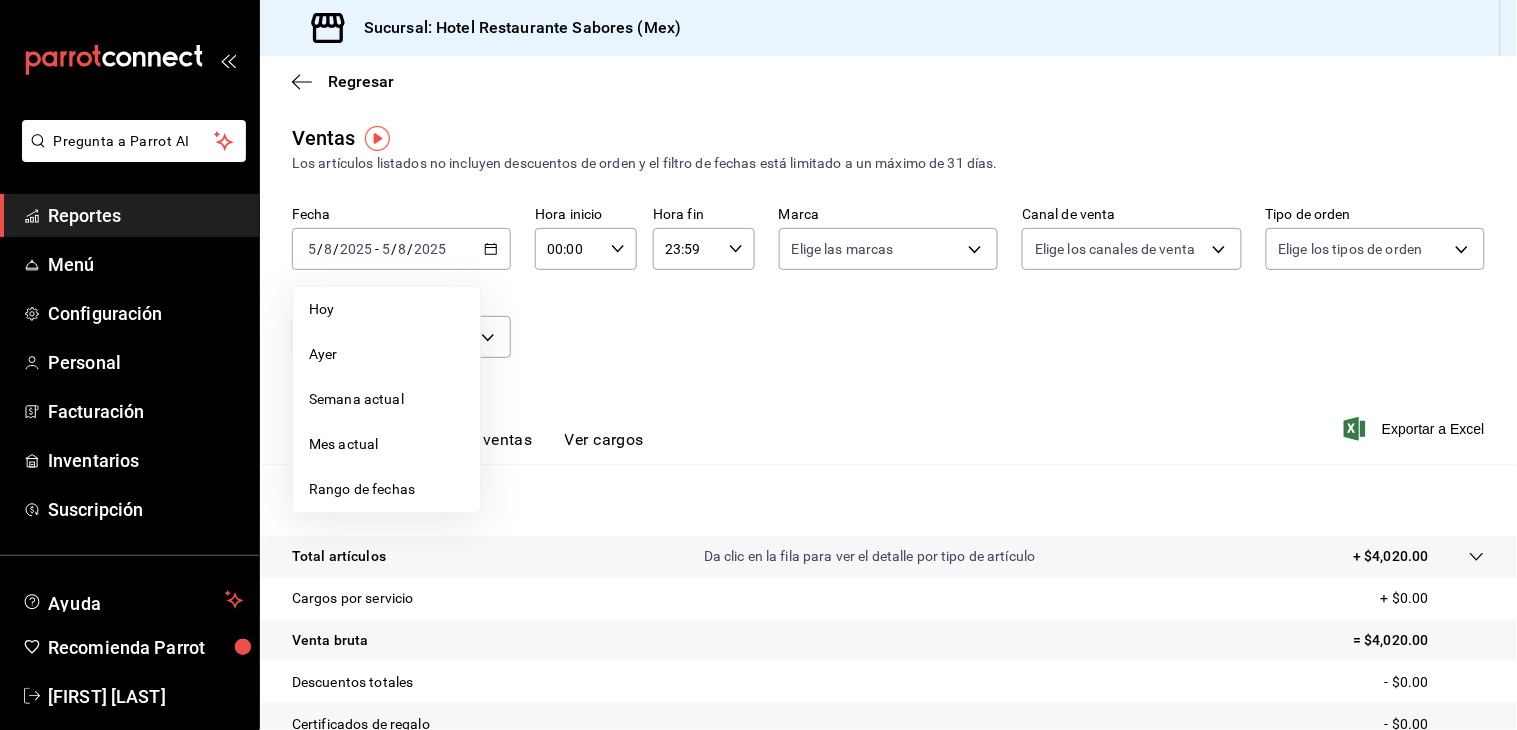click on "Fecha 2025-08-05 5 / 8 / 2025 - 2025-08-05 5 / 8 / 2025 Hoy Ayer Semana actual Mes actual Rango de fechas Hora inicio 00:00 Hora inicio Hora fin 23:59 Hora fin Marca Elige las marcas Canal de venta Elige los canales de venta Tipo de orden Elige los tipos de orden Categorías Elige las categorías" at bounding box center [888, 294] 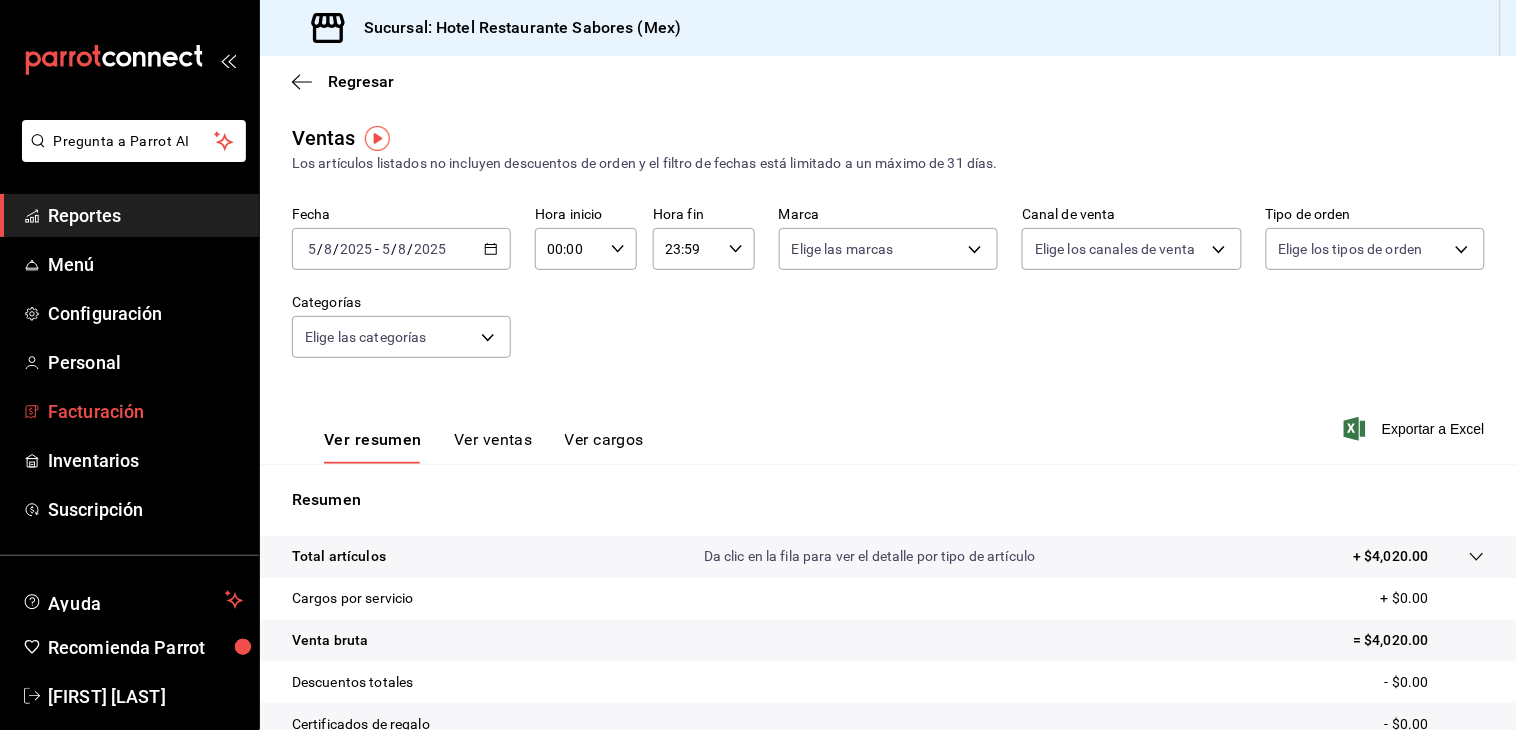 click on "Facturación" at bounding box center (129, 411) 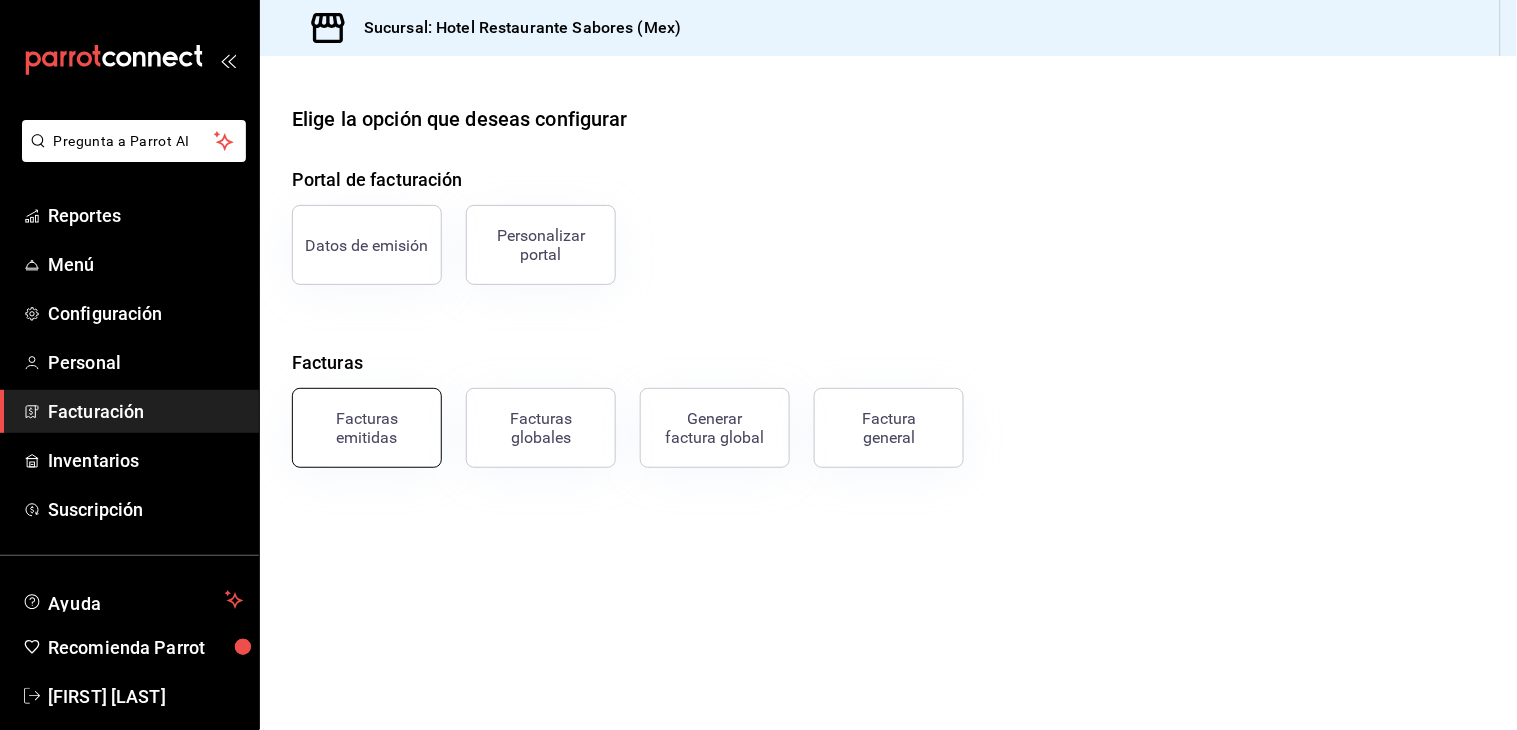 click on "Facturas emitidas Facturas globales Generar factura global Factura general" at bounding box center [876, 416] 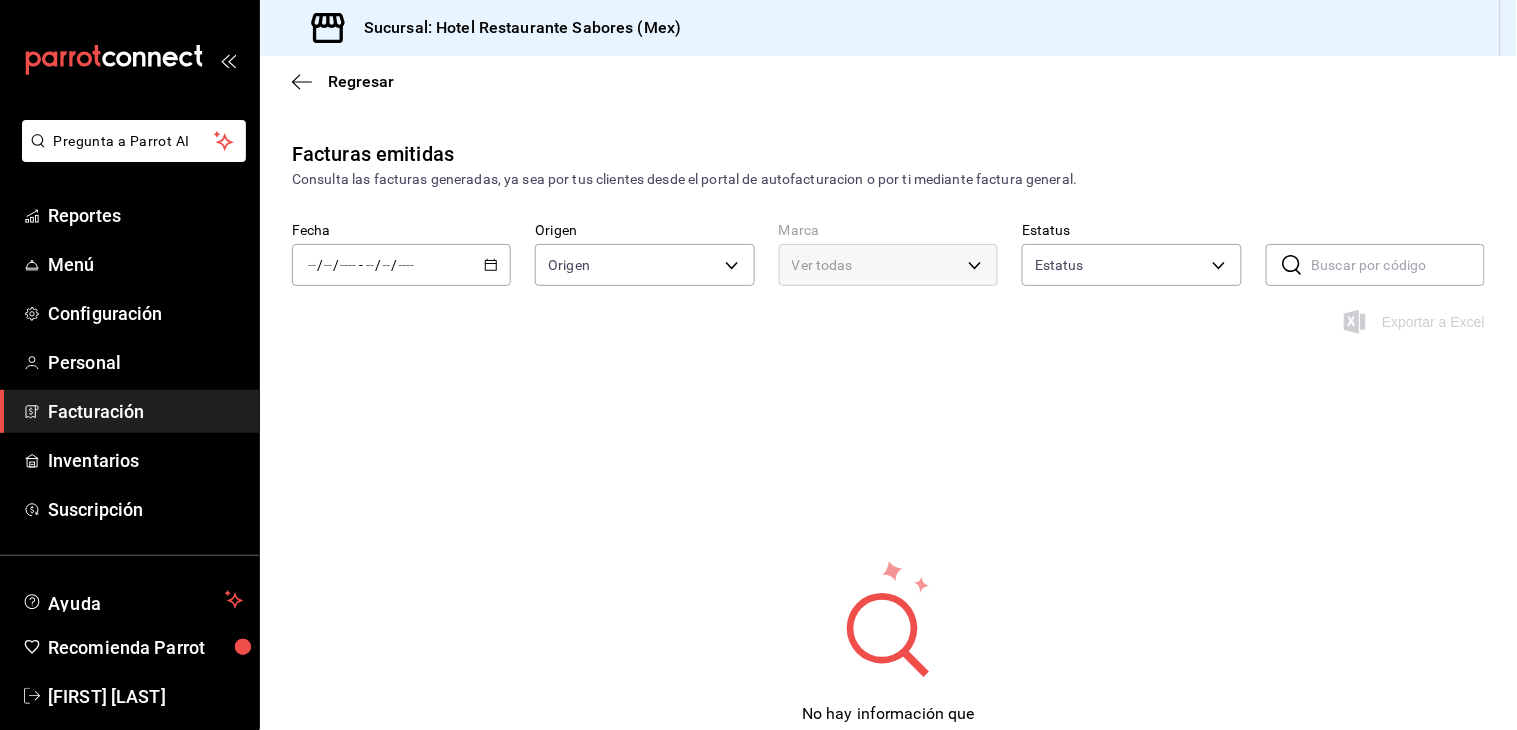 type on "ORDER_INVOICE,GENERAL_INVOICE" 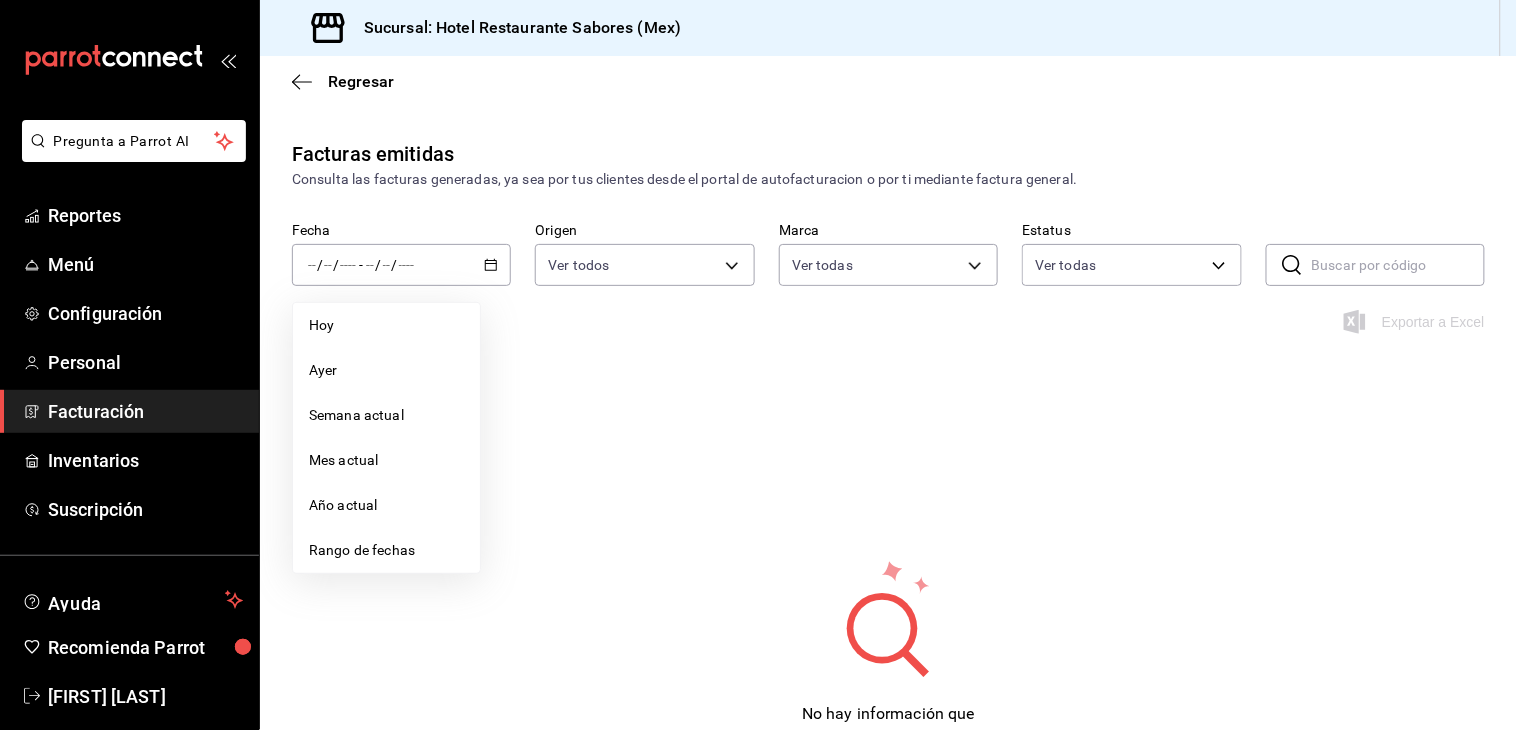 type on "2e6557ac-cab5-4bef-80a7-85307e3b3034" 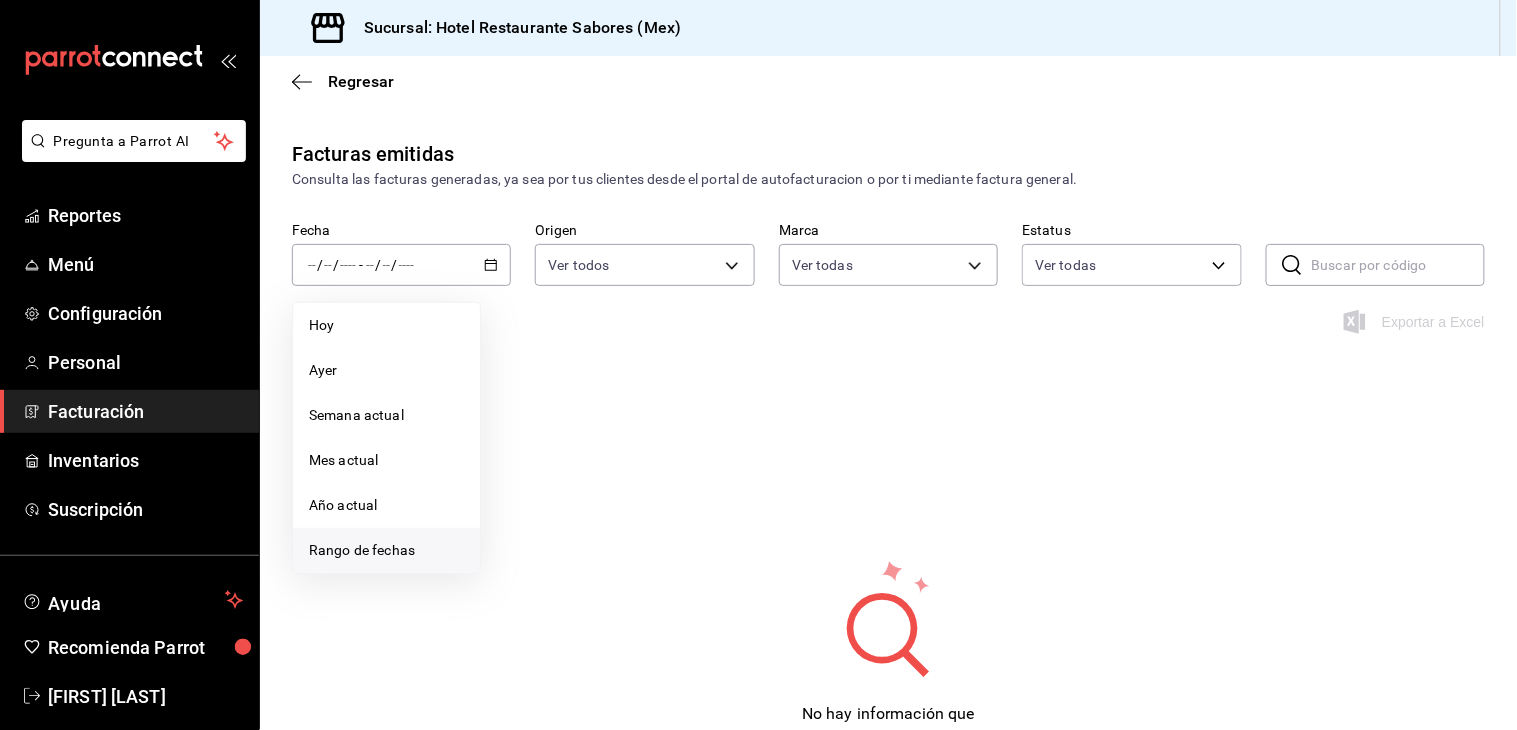 click on "Rango de fechas" at bounding box center [386, 550] 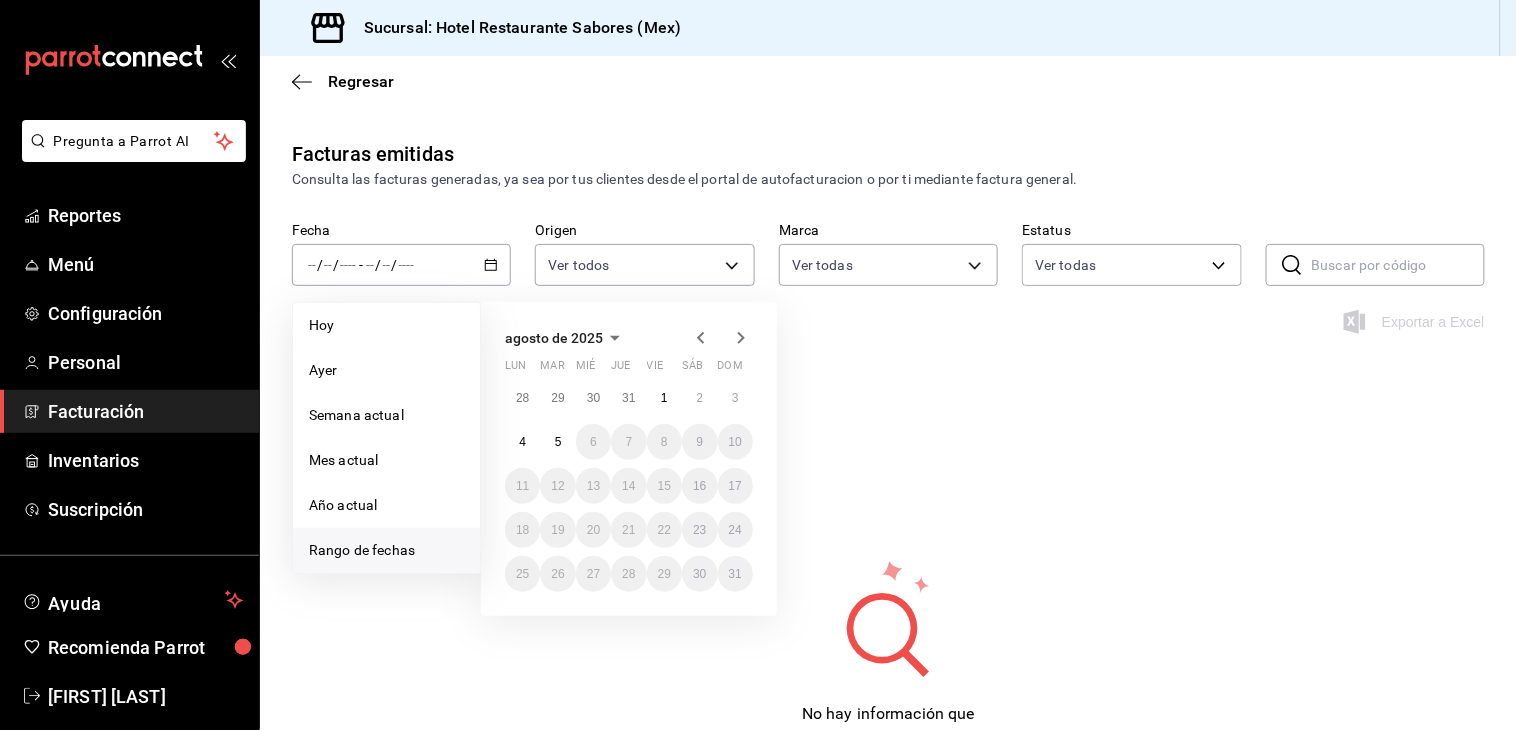 click 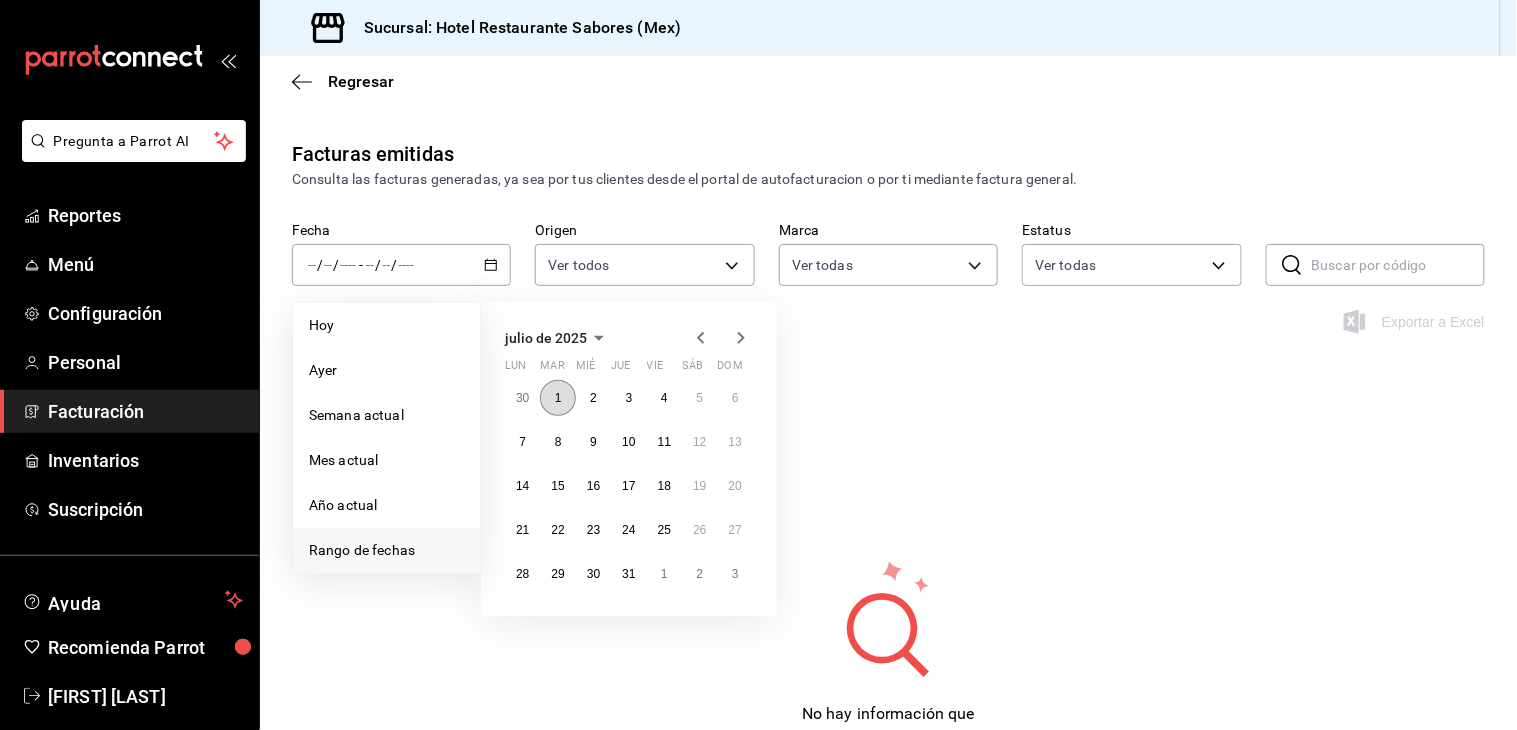 click on "1" at bounding box center [557, 398] 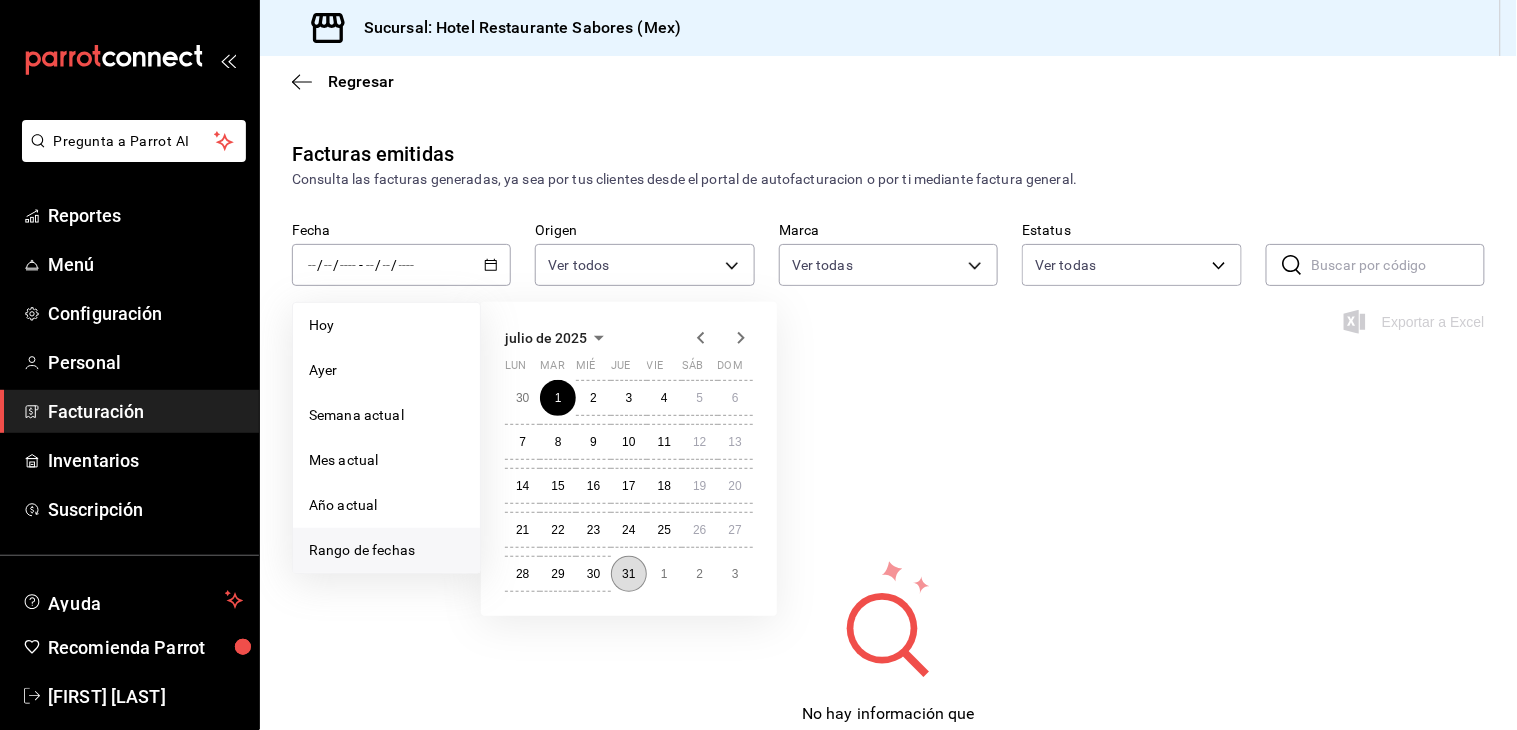 click on "31" at bounding box center [628, 574] 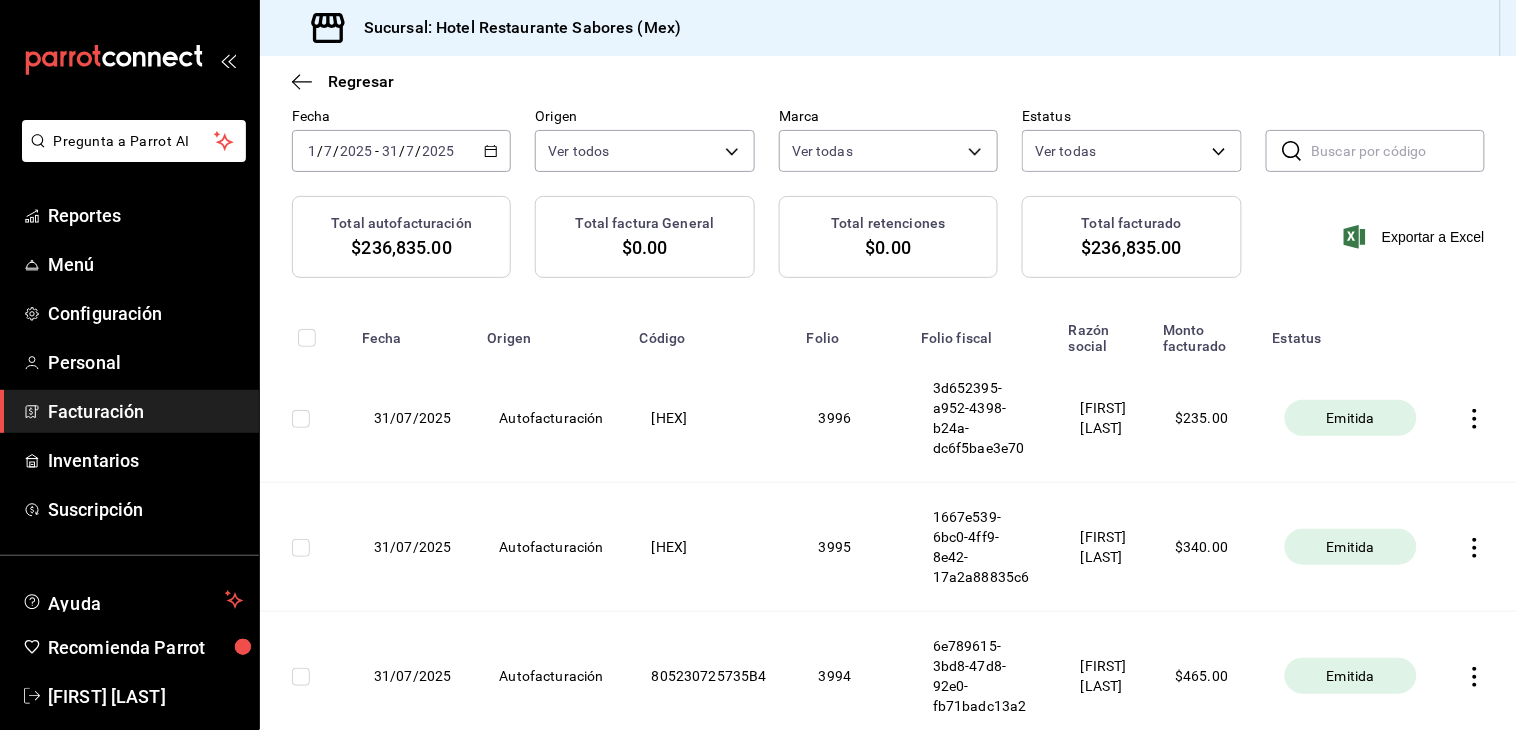 scroll, scrollTop: 92, scrollLeft: 0, axis: vertical 